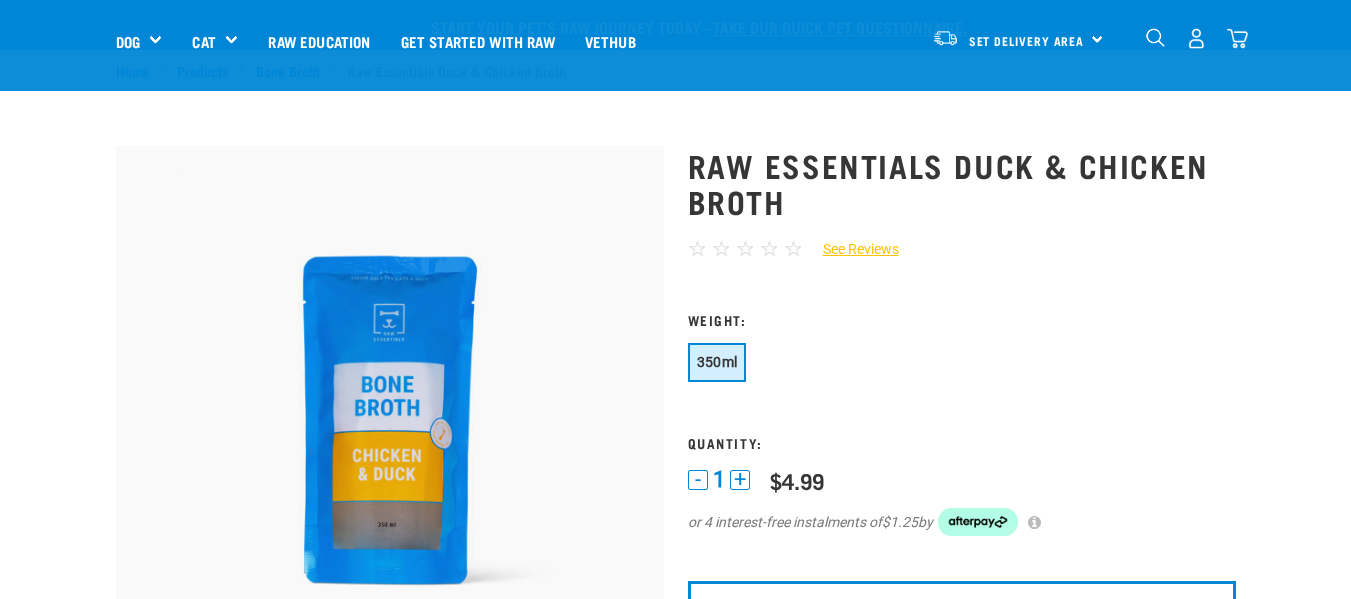 scroll, scrollTop: 358, scrollLeft: 0, axis: vertical 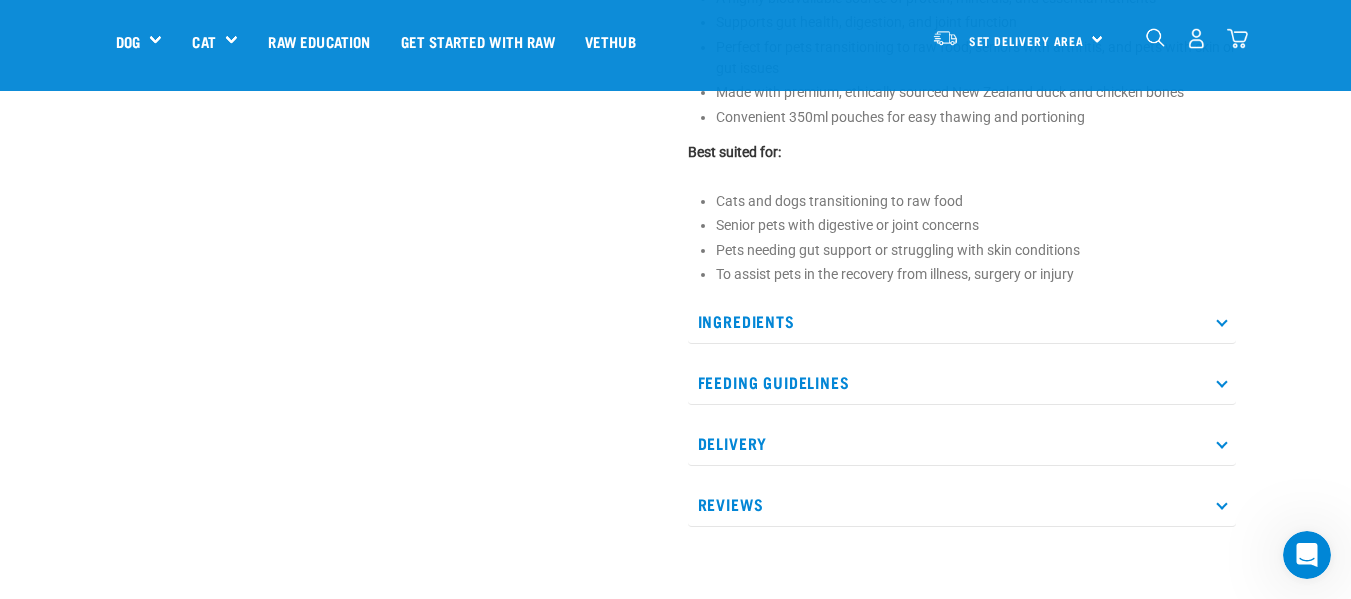 click on "Ingredients" at bounding box center [962, 321] 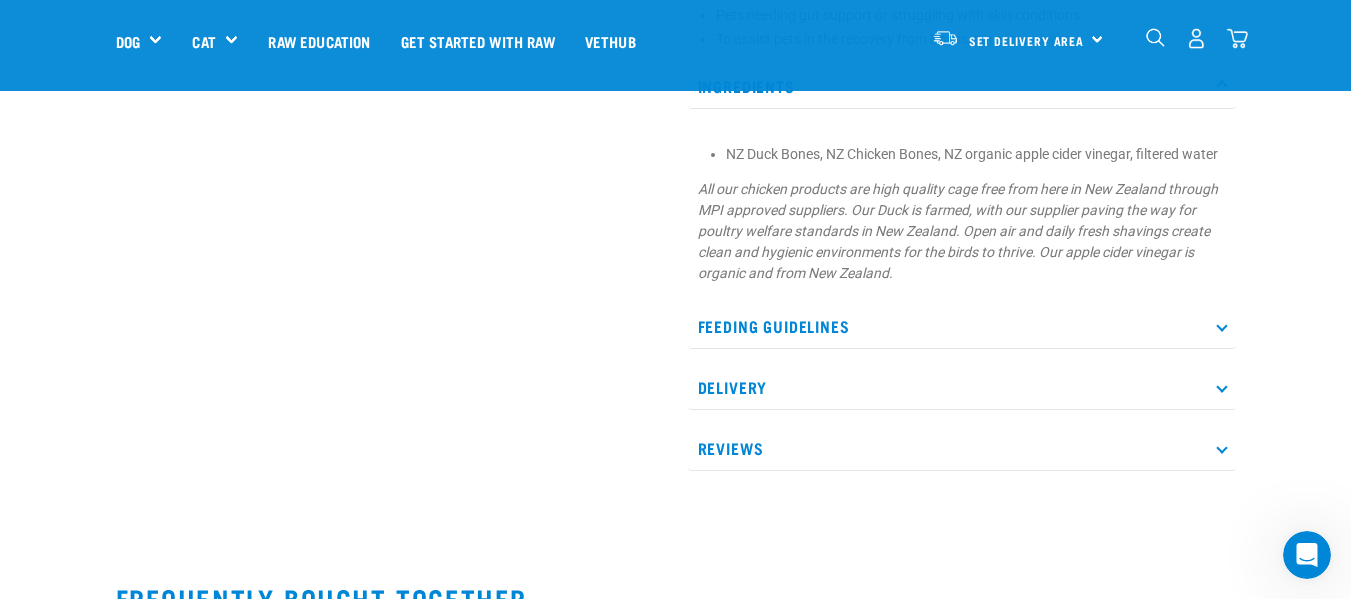 scroll, scrollTop: 1185, scrollLeft: 0, axis: vertical 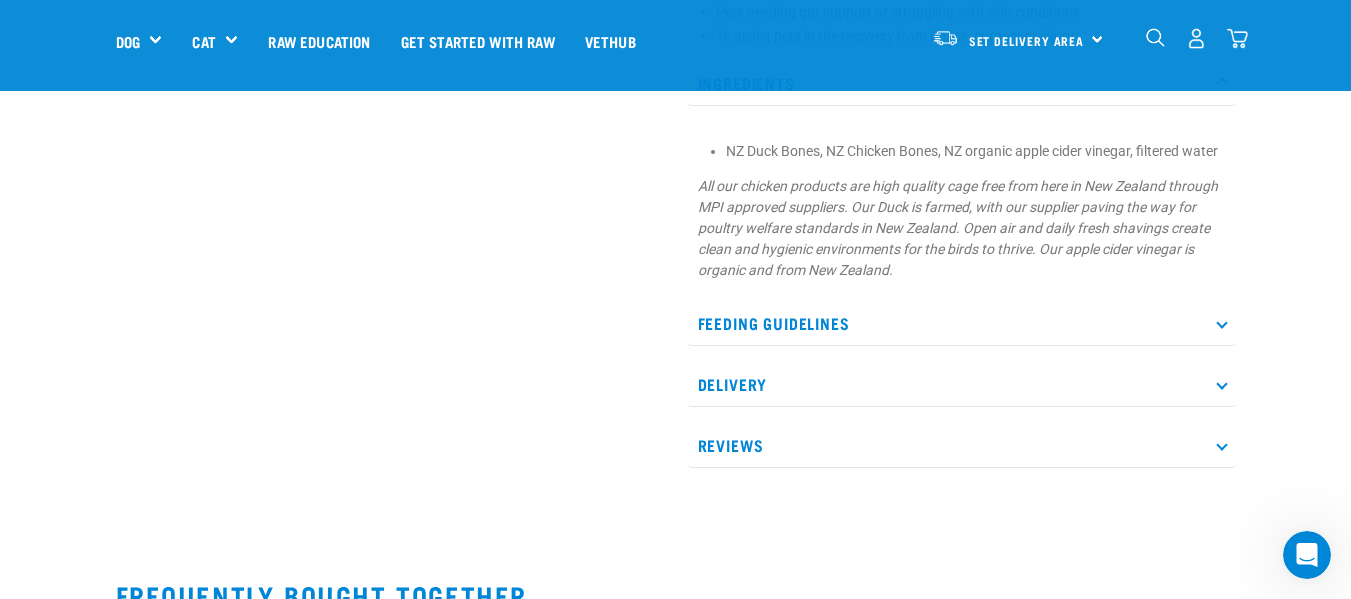 click on "Feeding Guidelines" at bounding box center (962, 323) 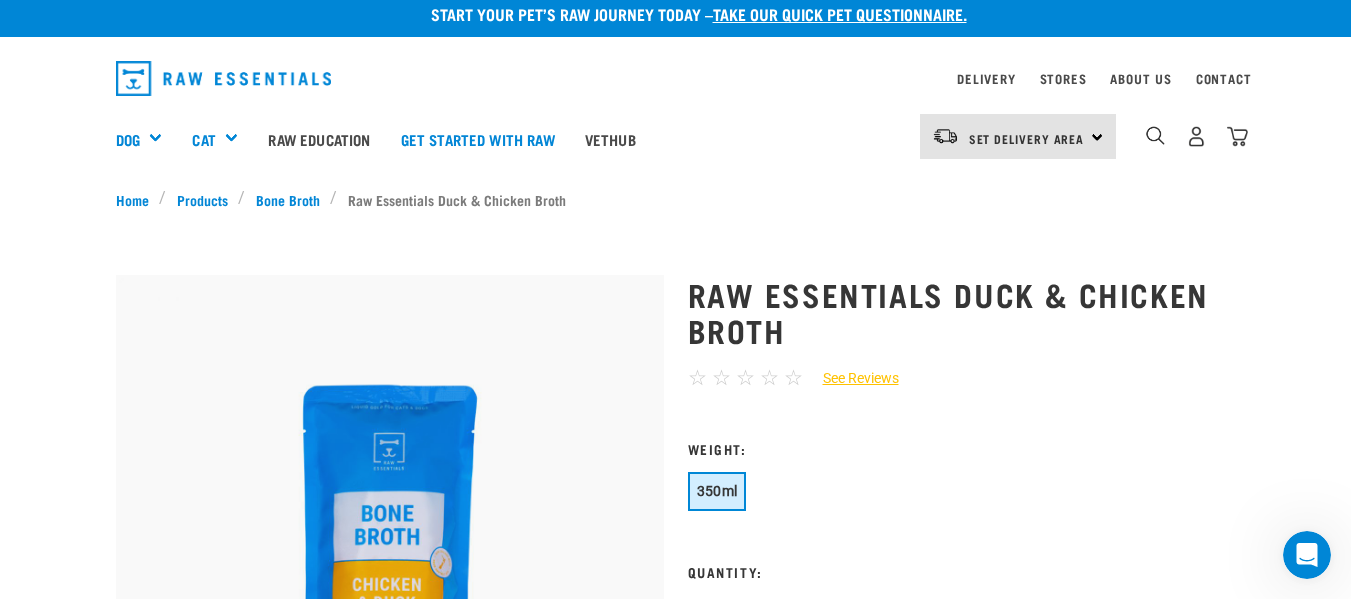 scroll, scrollTop: 0, scrollLeft: 0, axis: both 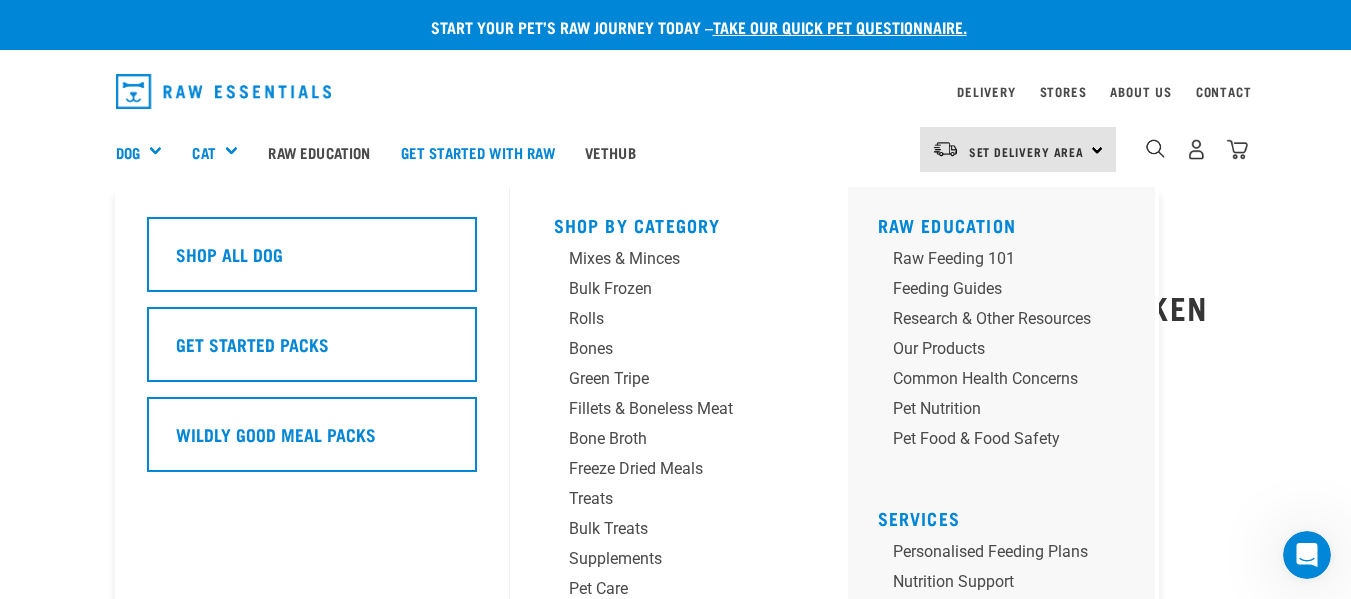 click on "Dog" at bounding box center [147, 152] 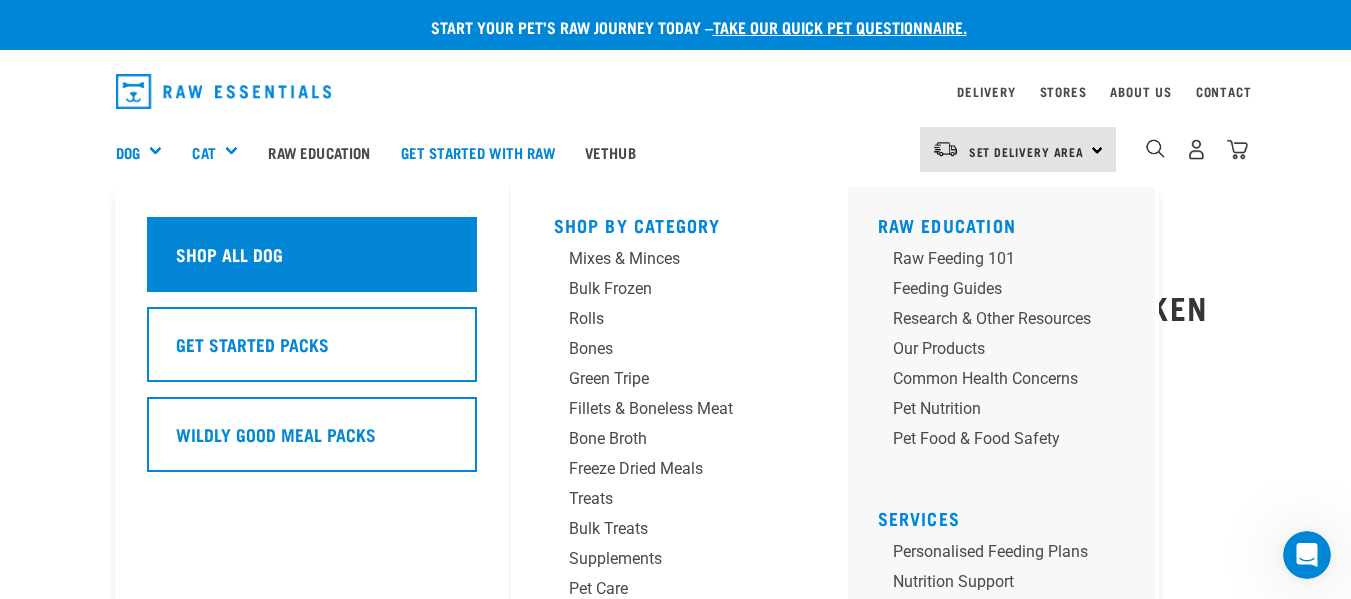 click on "Shop All Dog" at bounding box center (229, 254) 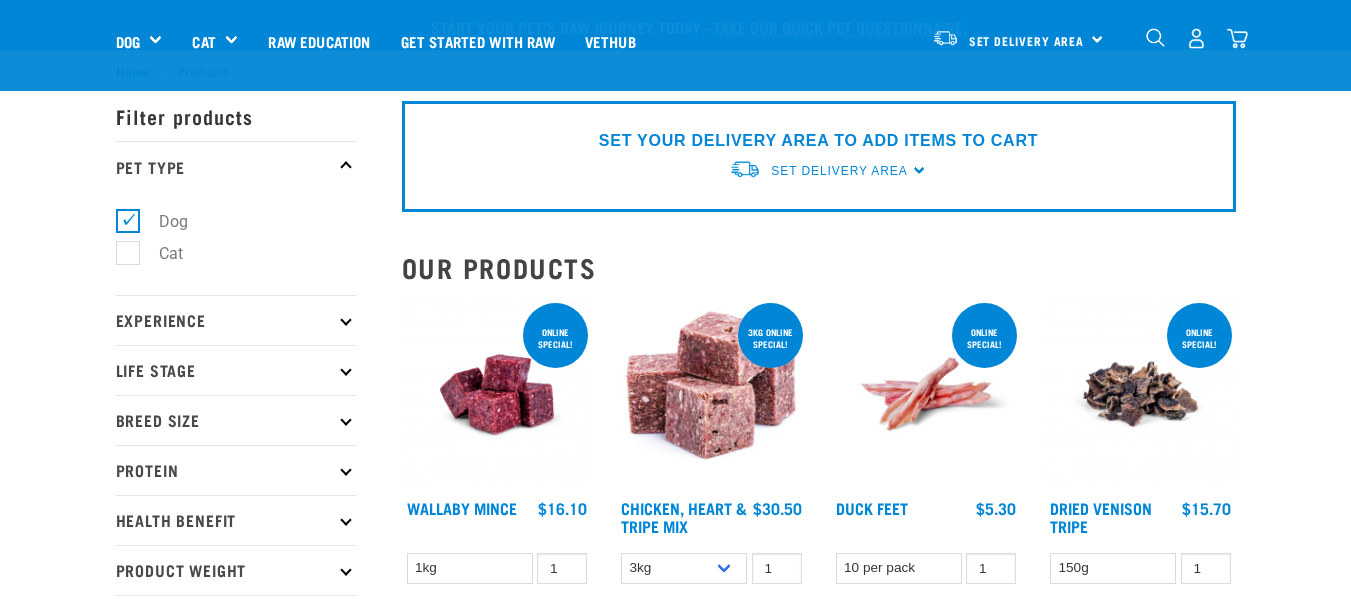 scroll, scrollTop: 272, scrollLeft: 0, axis: vertical 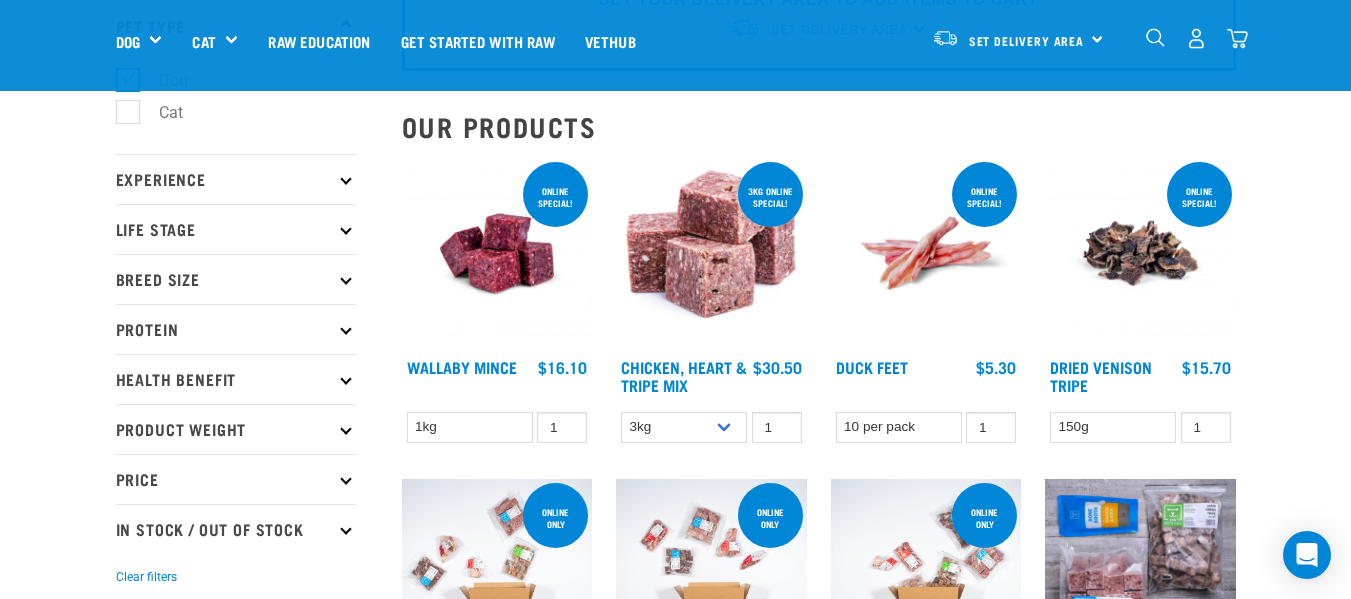click on "Experience" at bounding box center (236, 179) 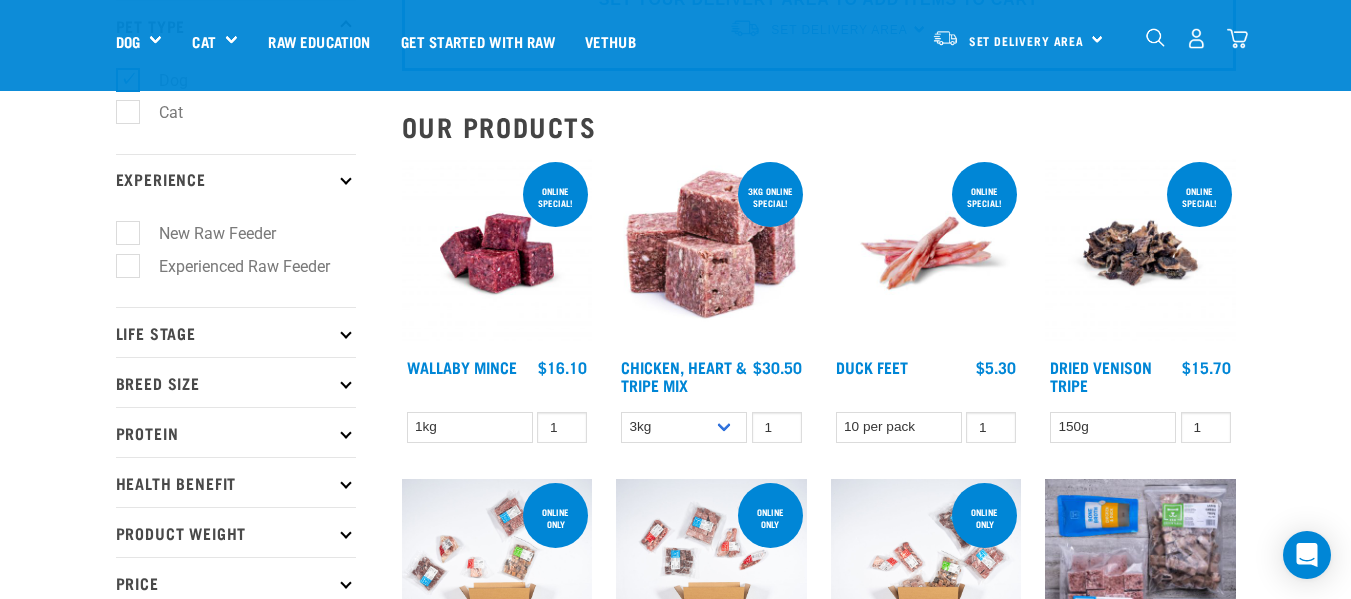 click on "Experience" at bounding box center [236, 179] 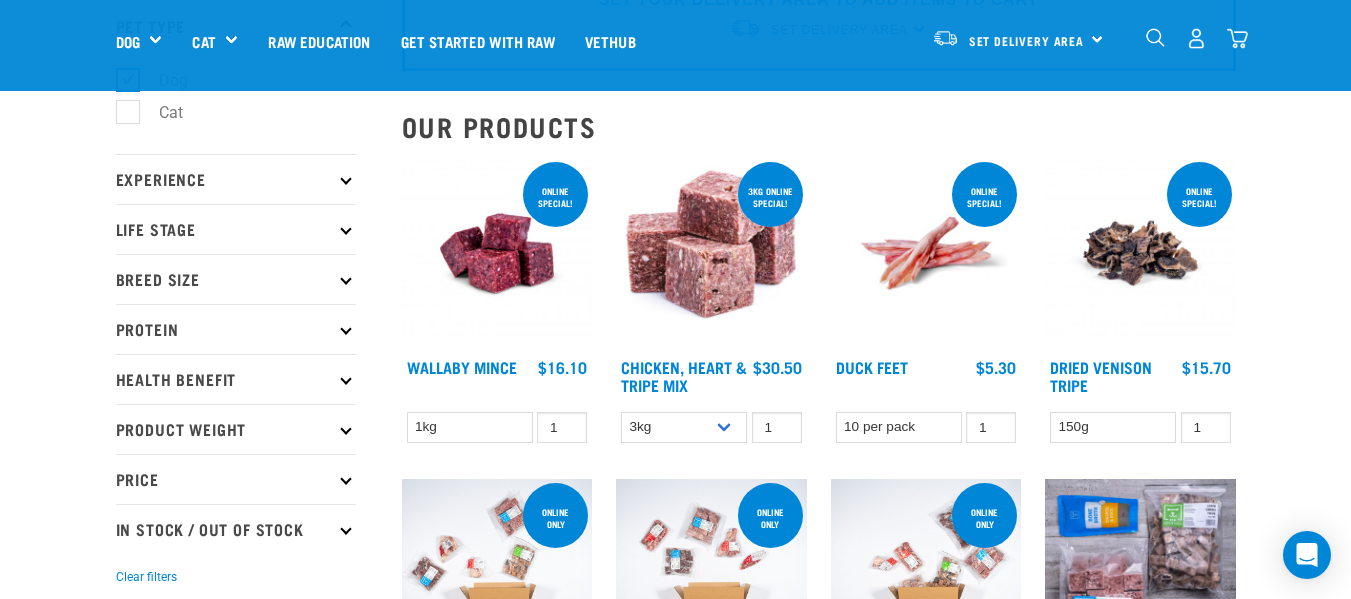 click at bounding box center [345, 228] 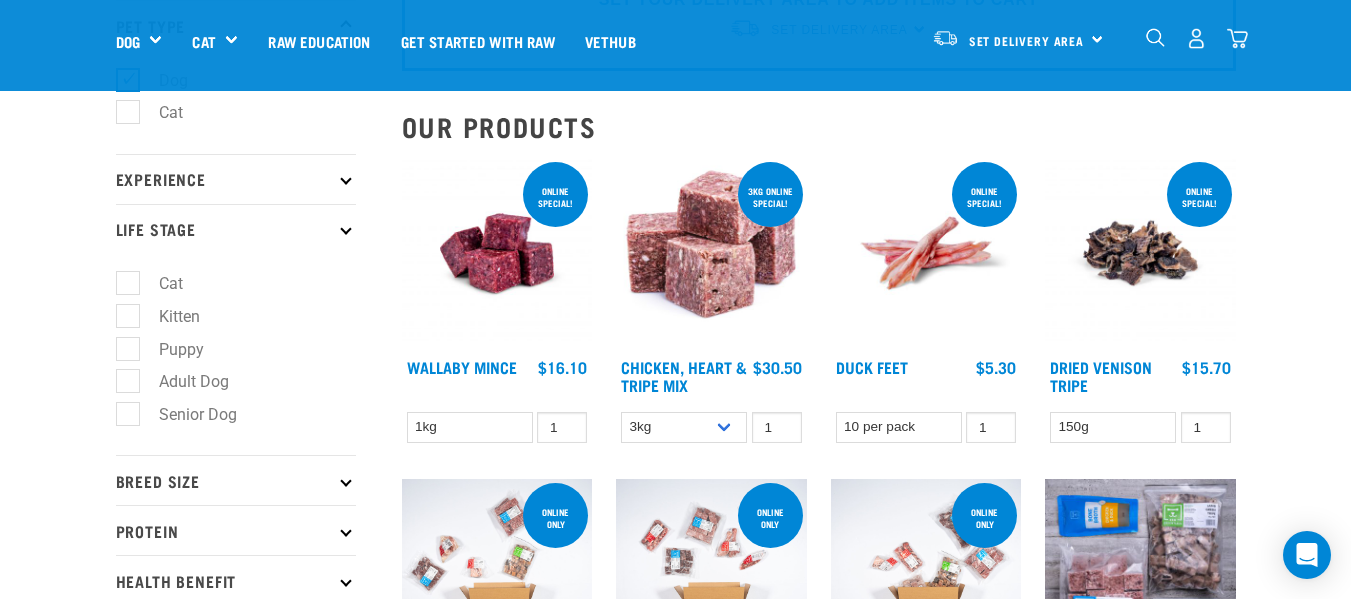 click at bounding box center [345, 228] 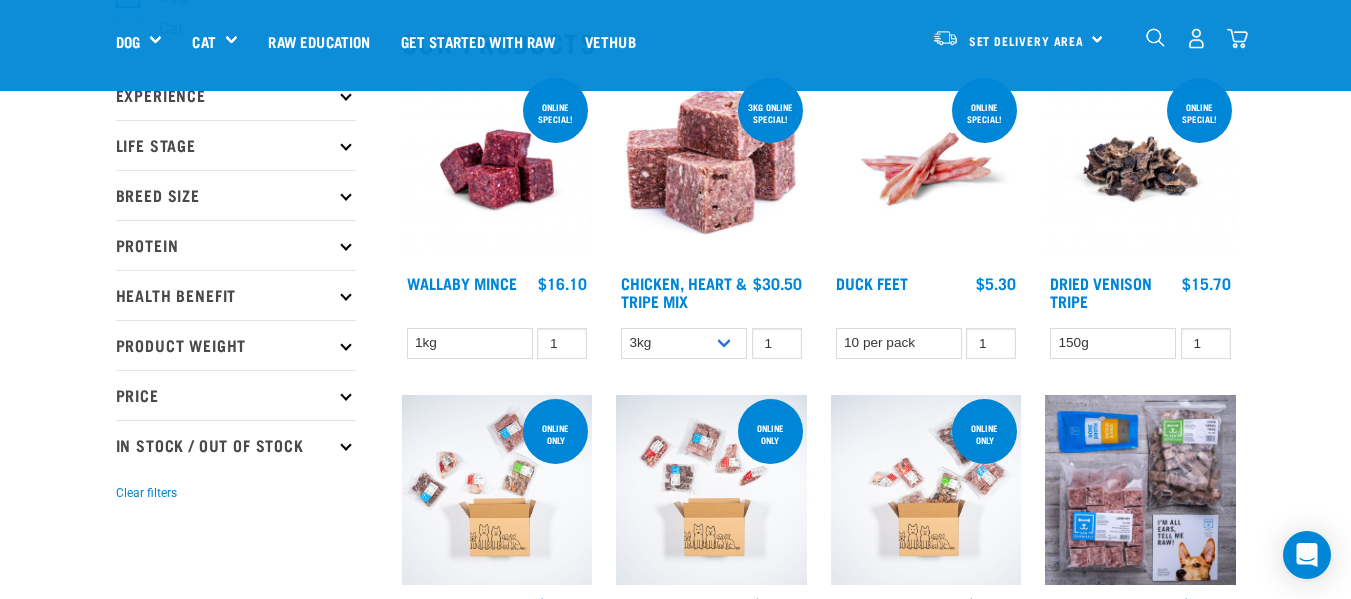 scroll, scrollTop: 226, scrollLeft: 0, axis: vertical 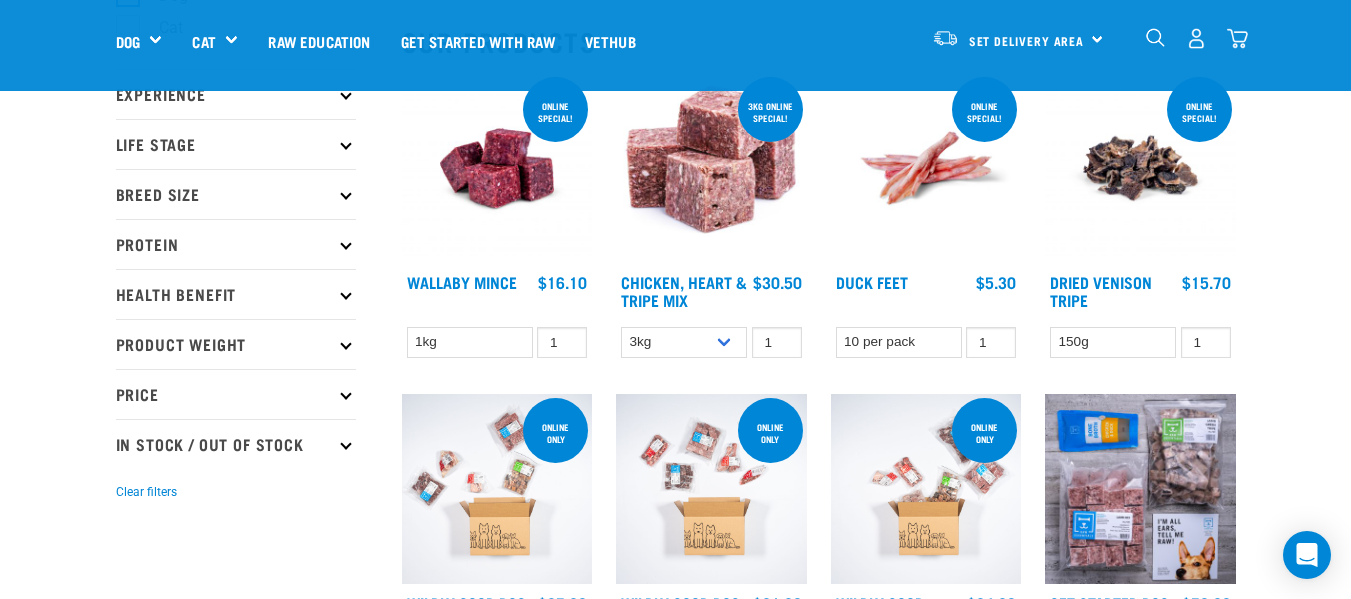 click at bounding box center [345, 293] 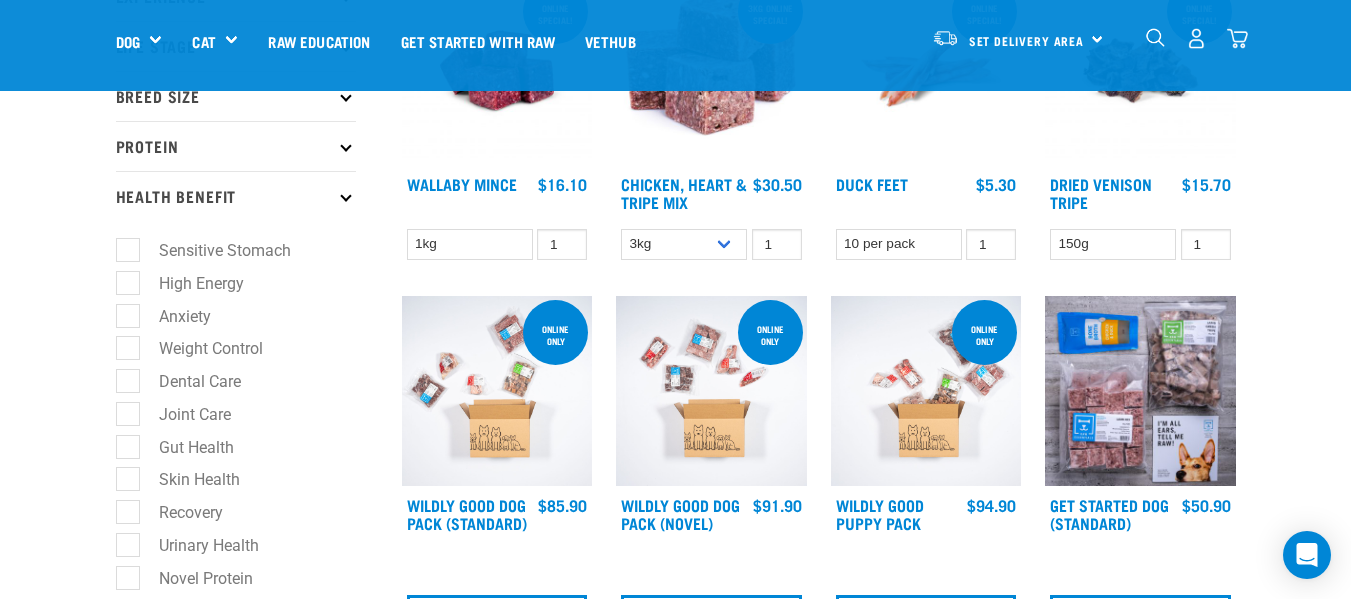 scroll, scrollTop: 323, scrollLeft: 0, axis: vertical 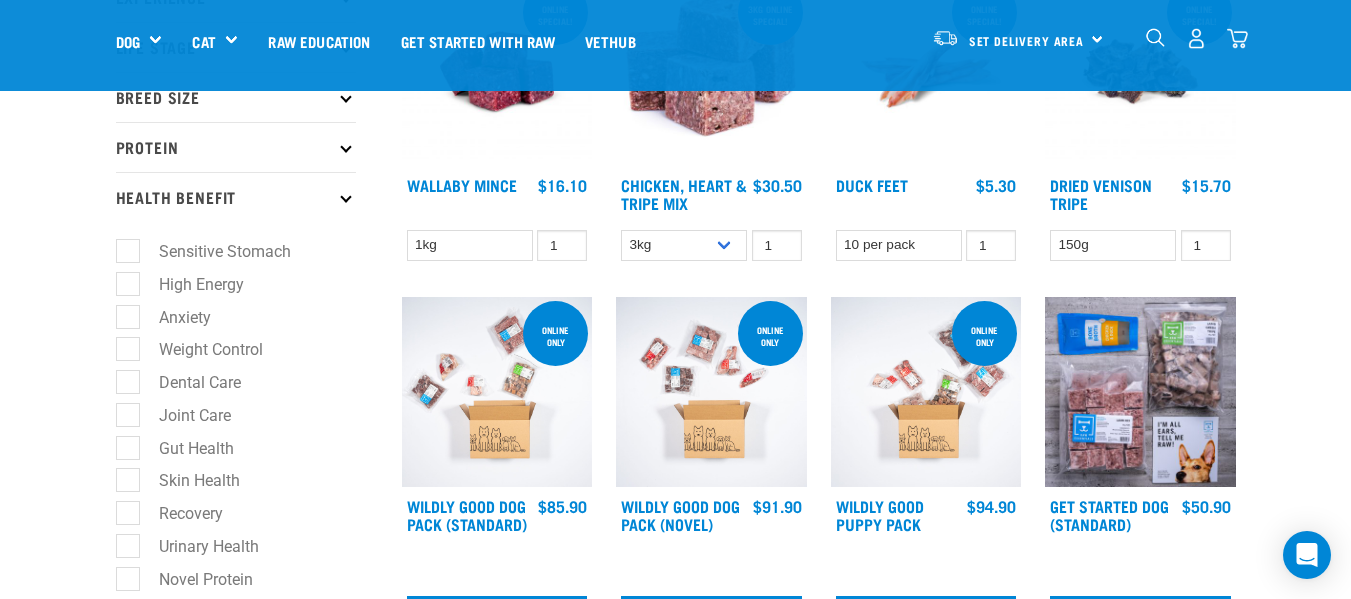 click on "Health Benefit" at bounding box center (236, 197) 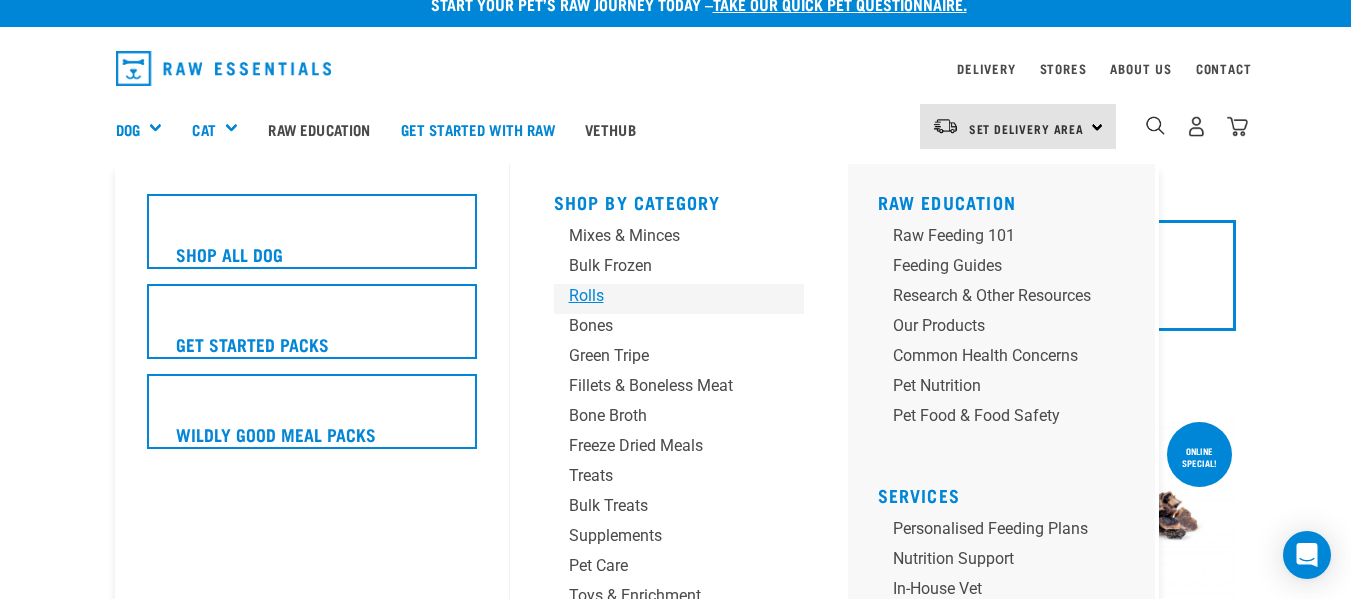 scroll, scrollTop: 37, scrollLeft: 0, axis: vertical 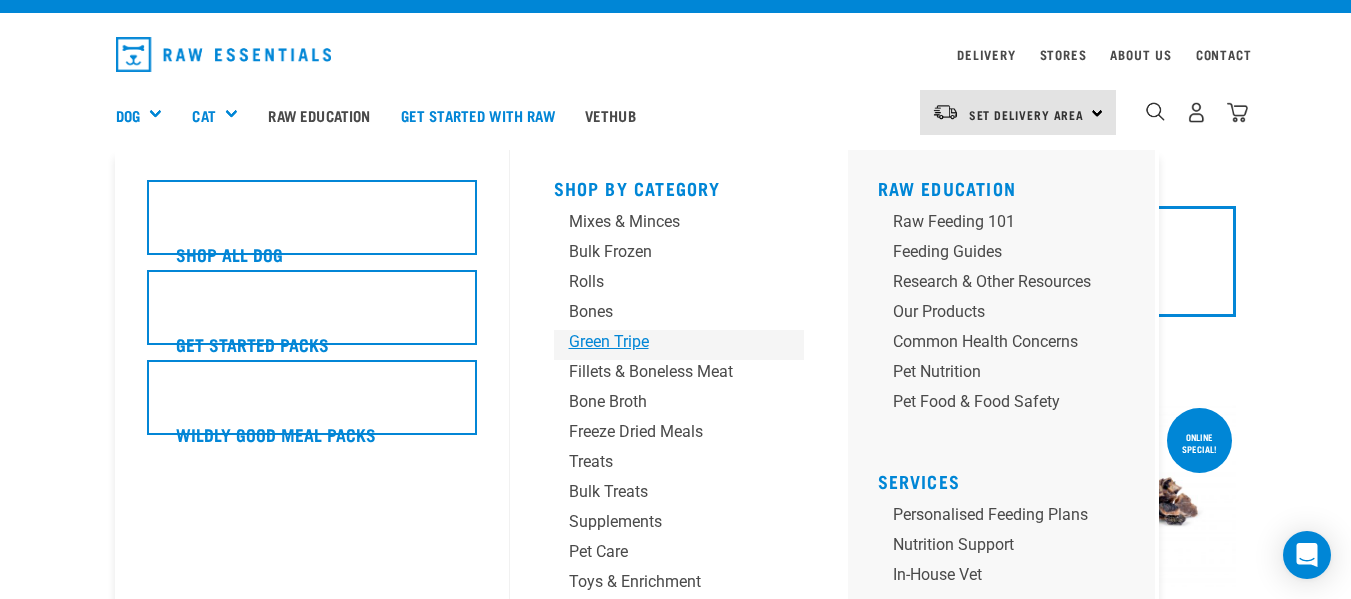 click on "Green Tripe" at bounding box center [662, 342] 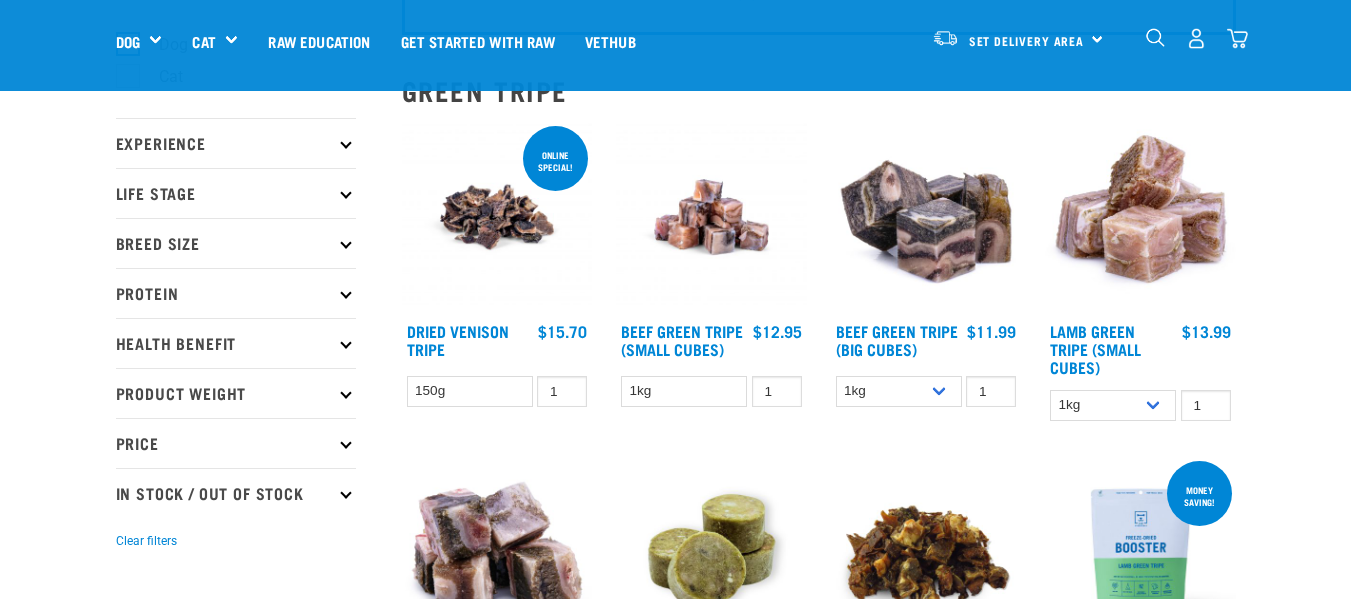 scroll, scrollTop: 178, scrollLeft: 0, axis: vertical 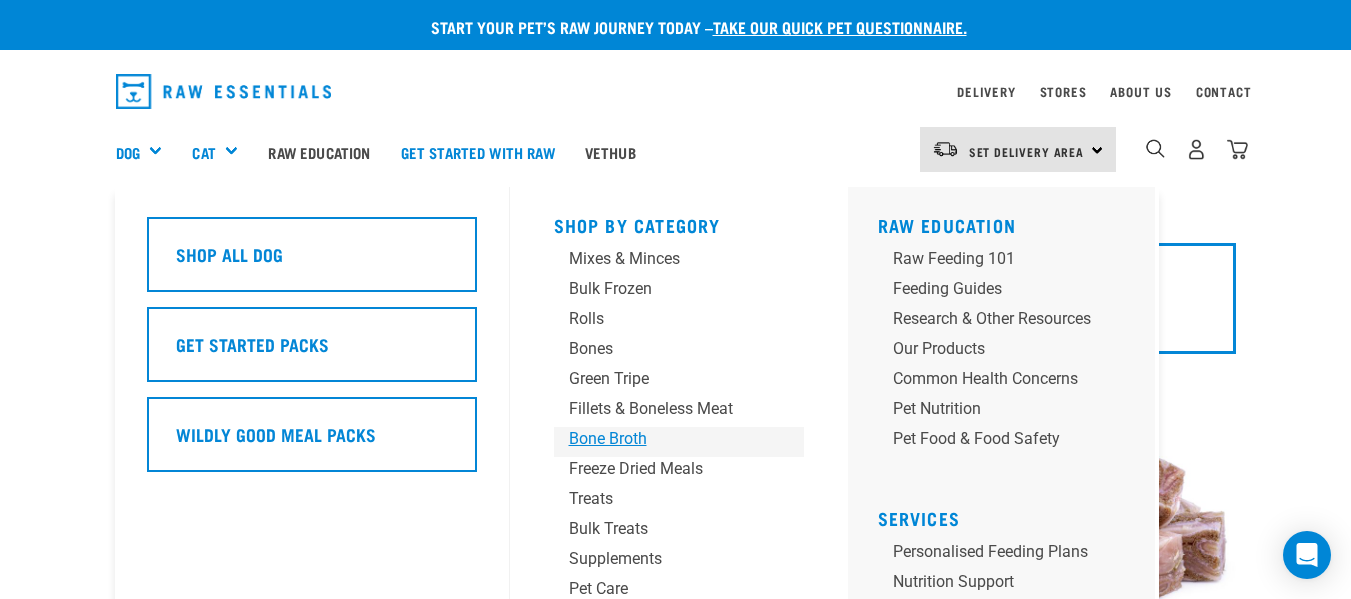 click on "Bone Broth" at bounding box center (662, 439) 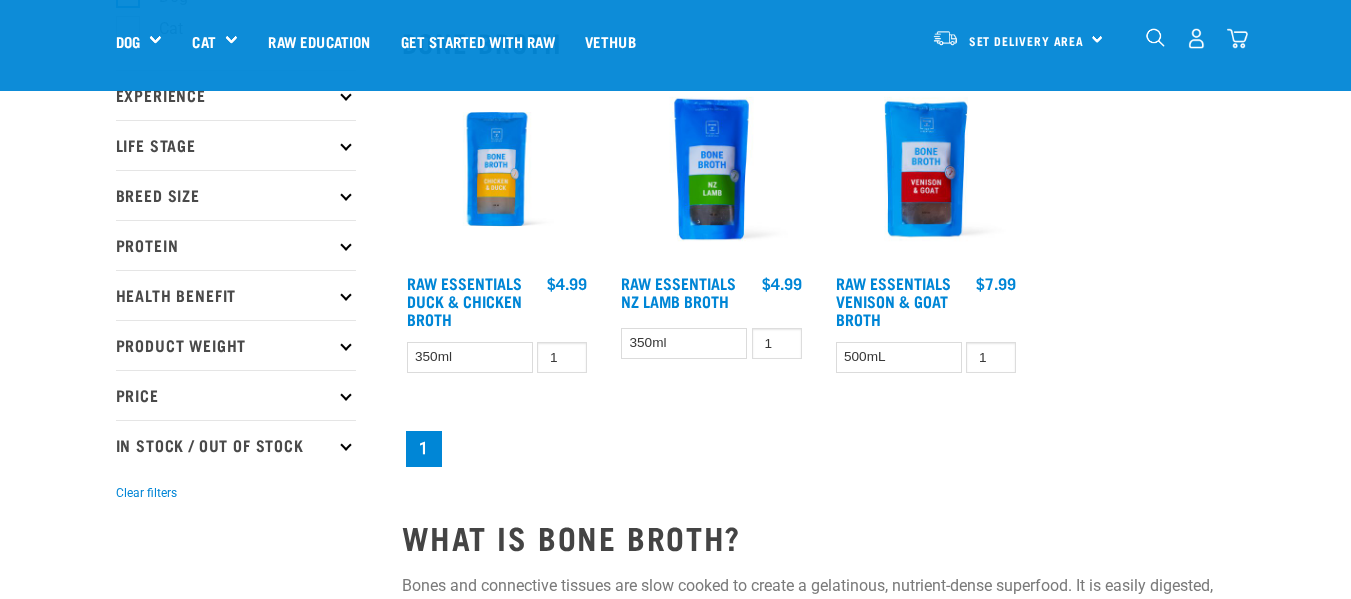scroll, scrollTop: 240, scrollLeft: 0, axis: vertical 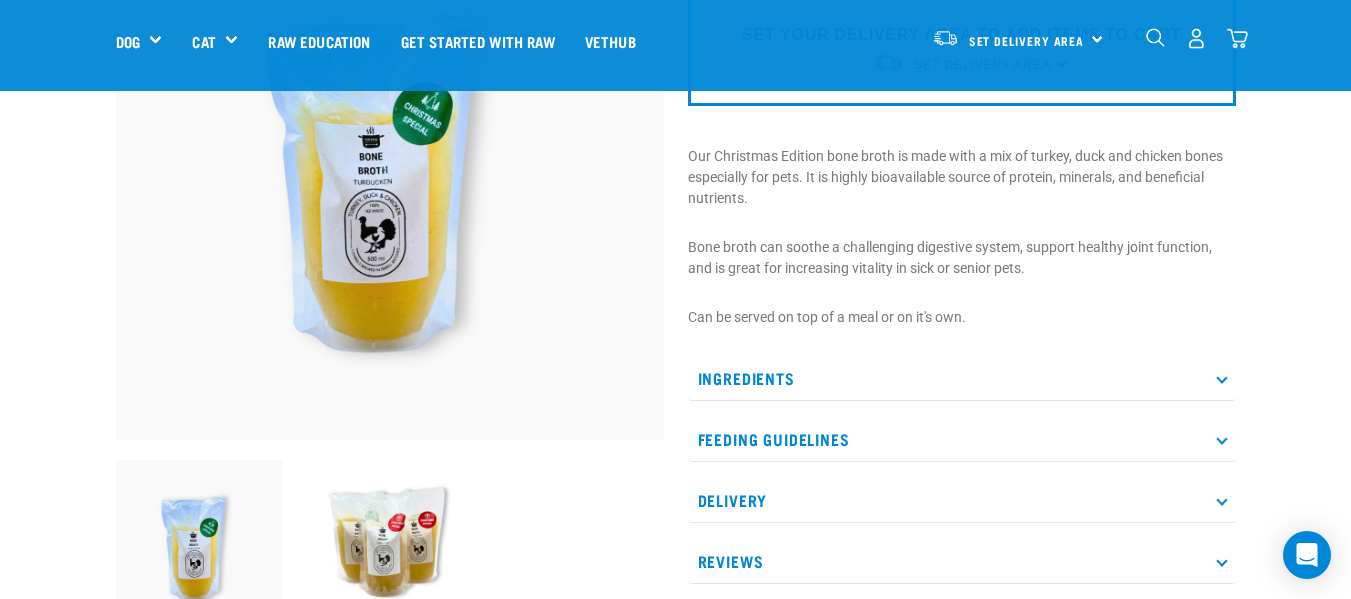 click on "Ingredients" at bounding box center (962, 378) 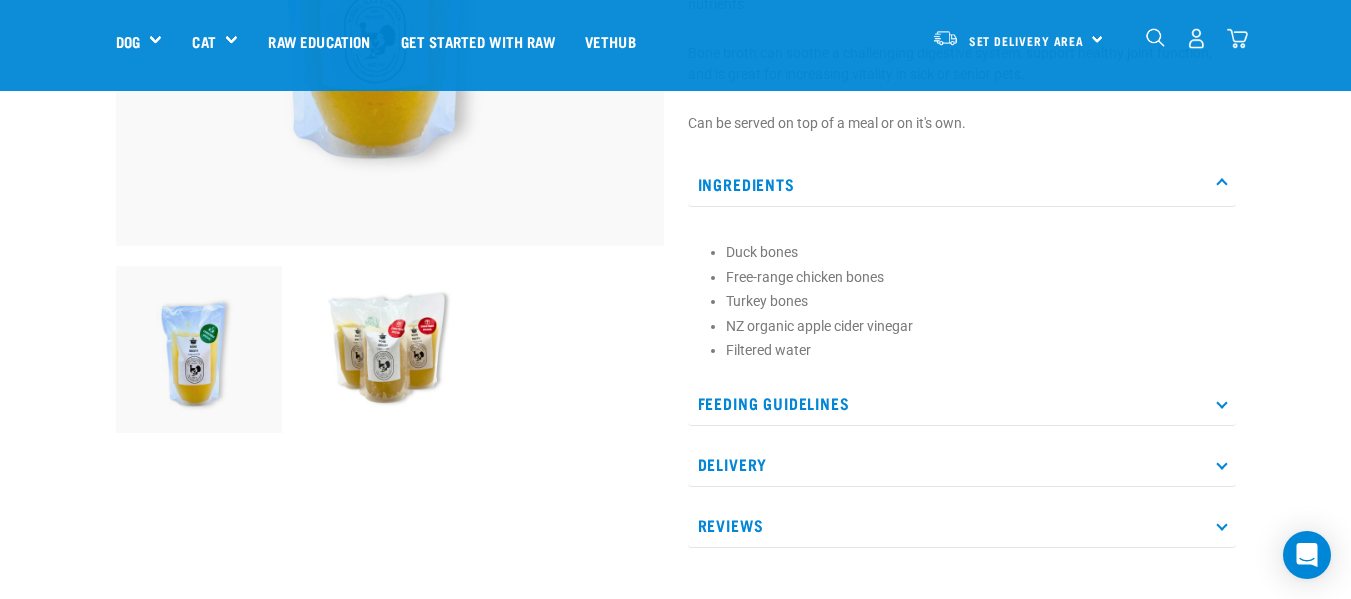 scroll, scrollTop: 0, scrollLeft: 0, axis: both 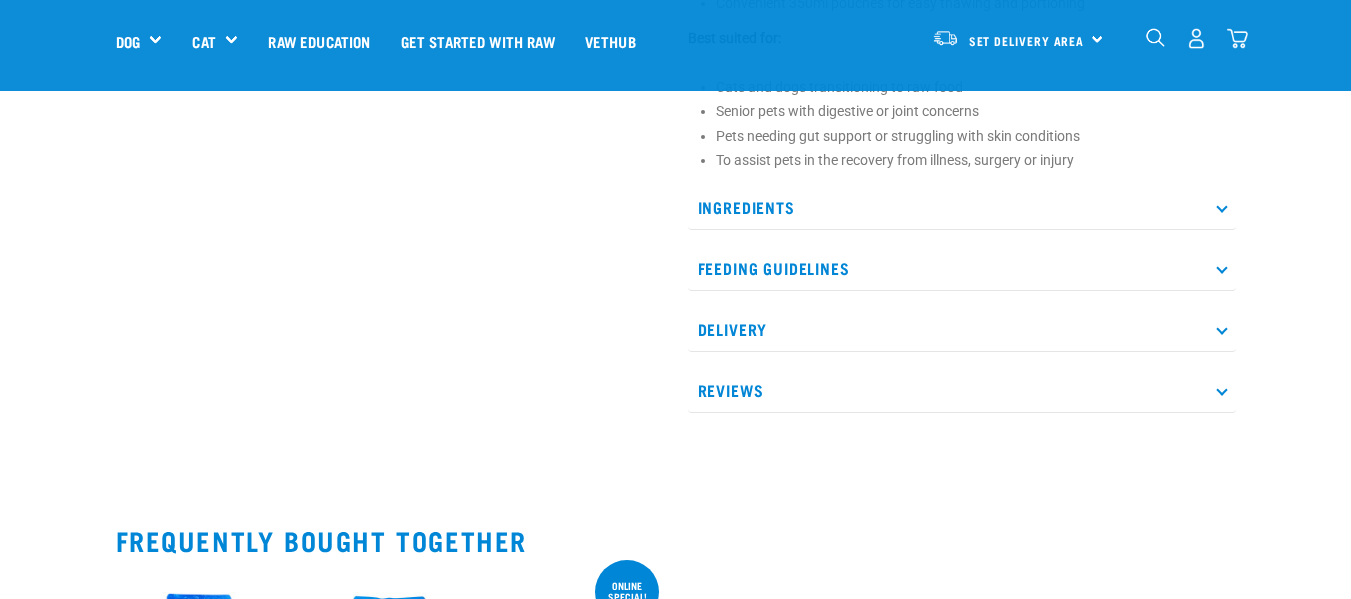 click on "Ingredients" at bounding box center (962, 207) 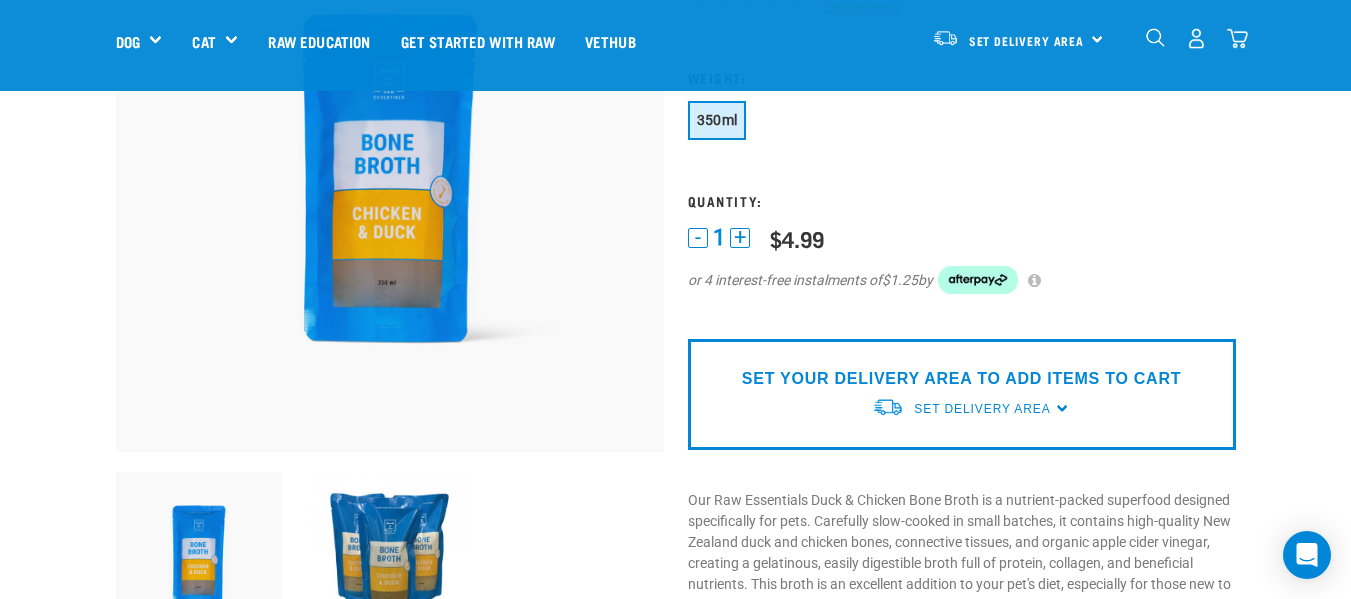 scroll, scrollTop: 0, scrollLeft: 0, axis: both 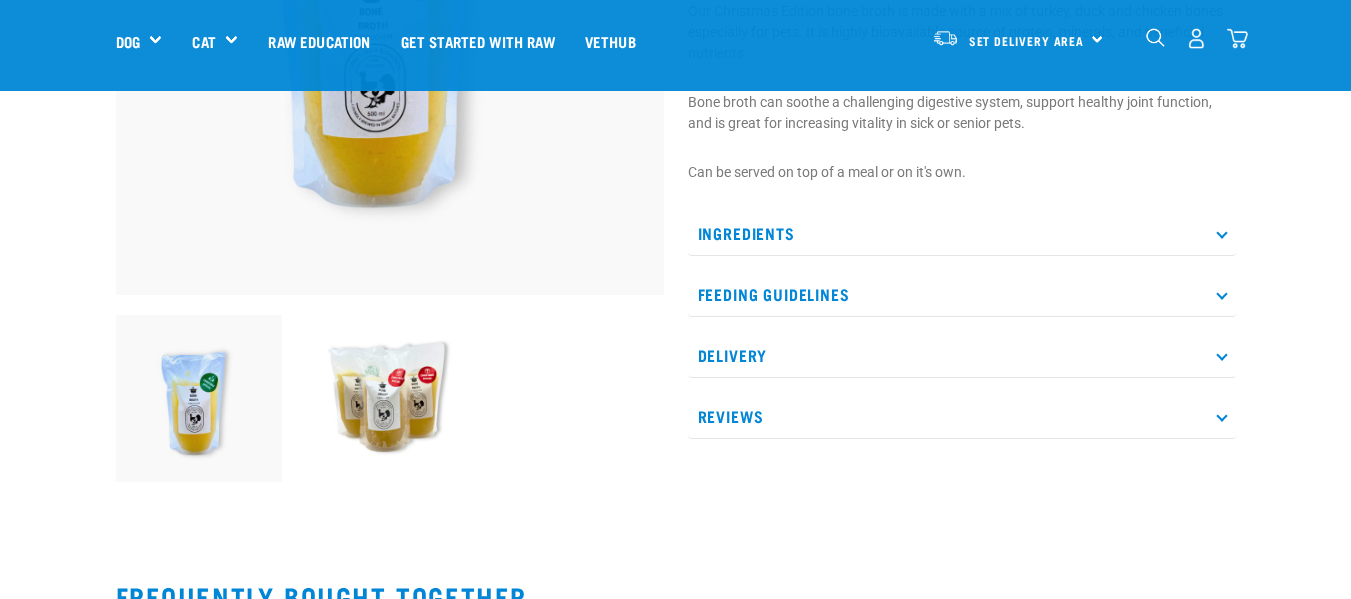 click on "Ingredients" at bounding box center (962, 233) 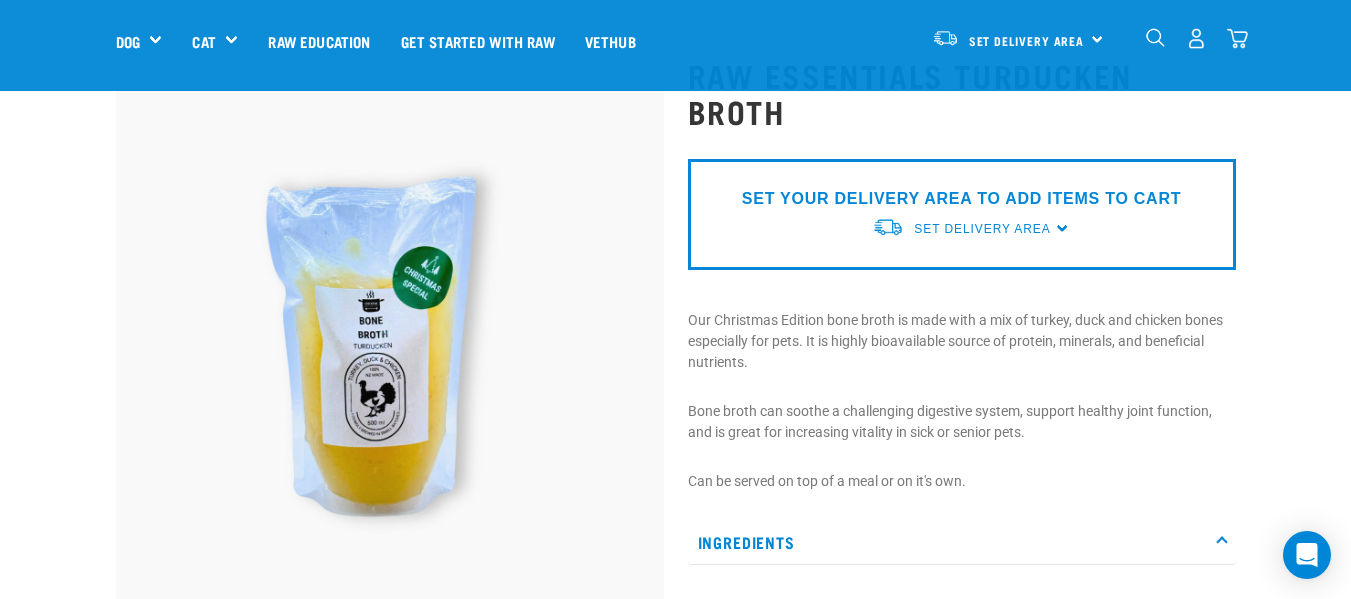 scroll, scrollTop: 0, scrollLeft: 0, axis: both 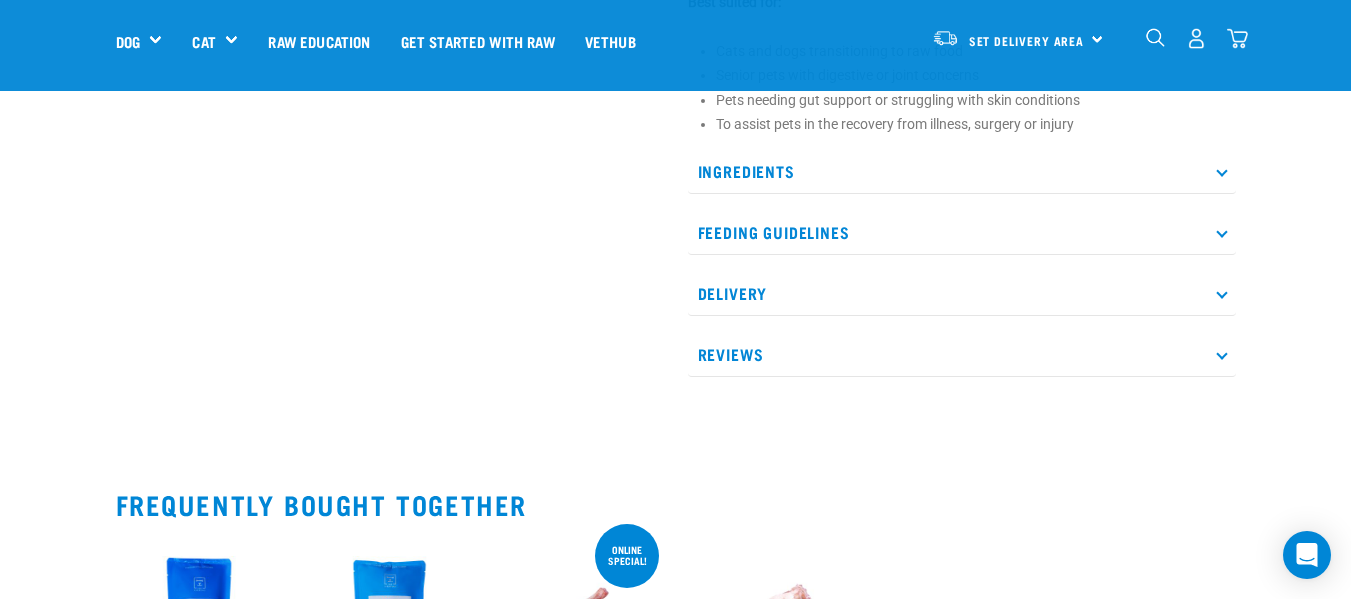 click on "Feeding Guidelines" at bounding box center (962, 232) 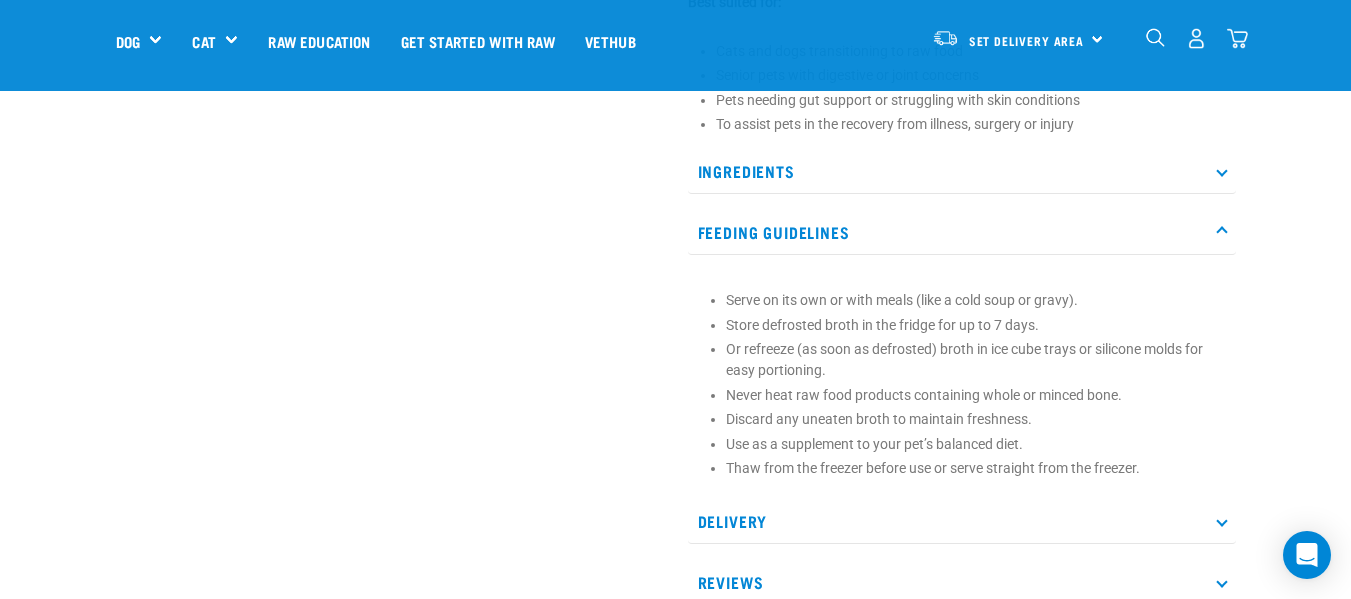 click on "Feeding Guidelines" at bounding box center (962, 232) 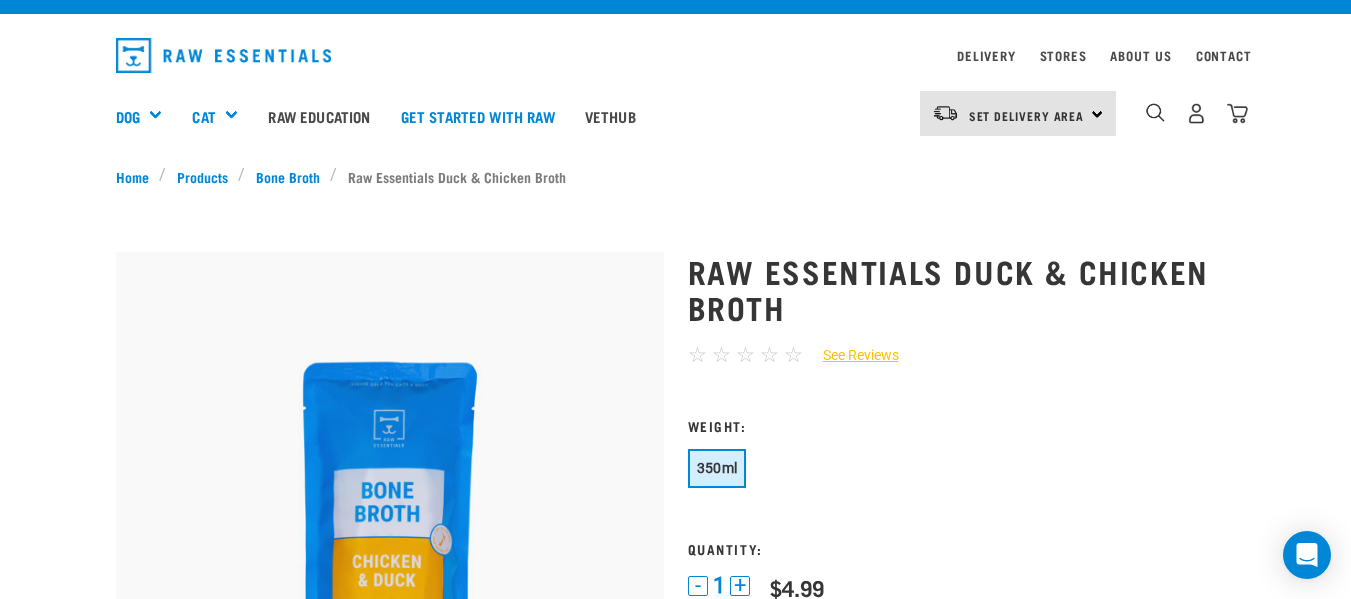 scroll, scrollTop: 0, scrollLeft: 0, axis: both 